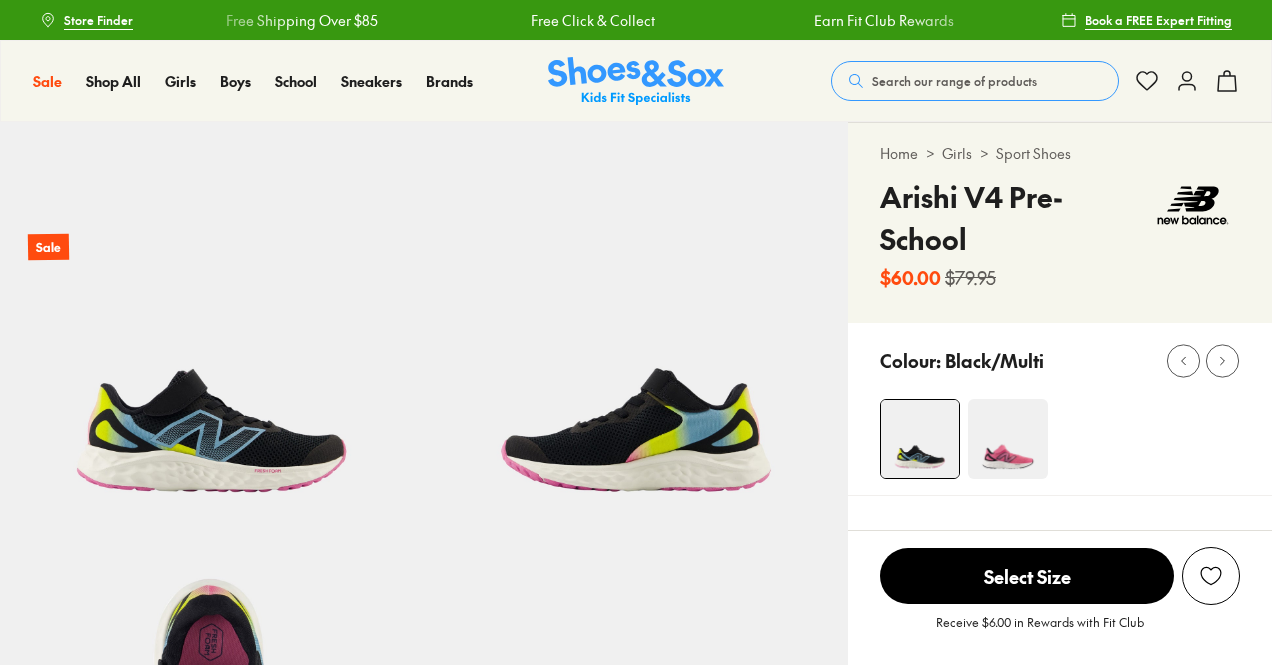 select on "*" 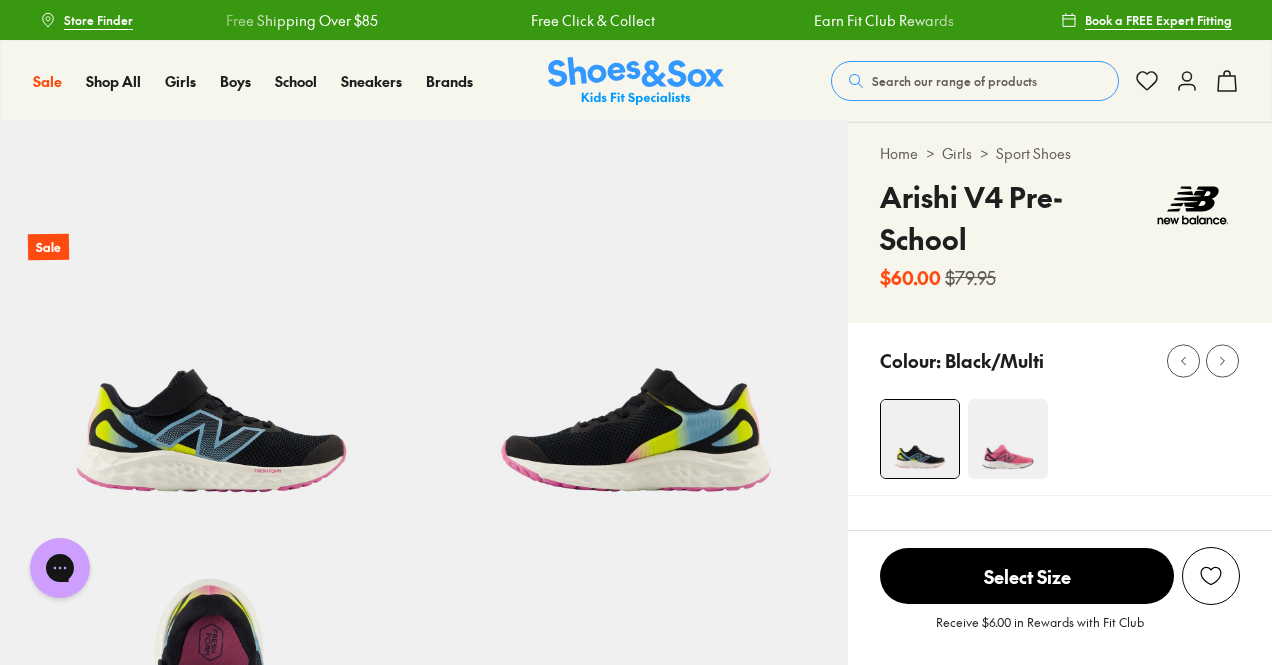 scroll, scrollTop: 0, scrollLeft: 0, axis: both 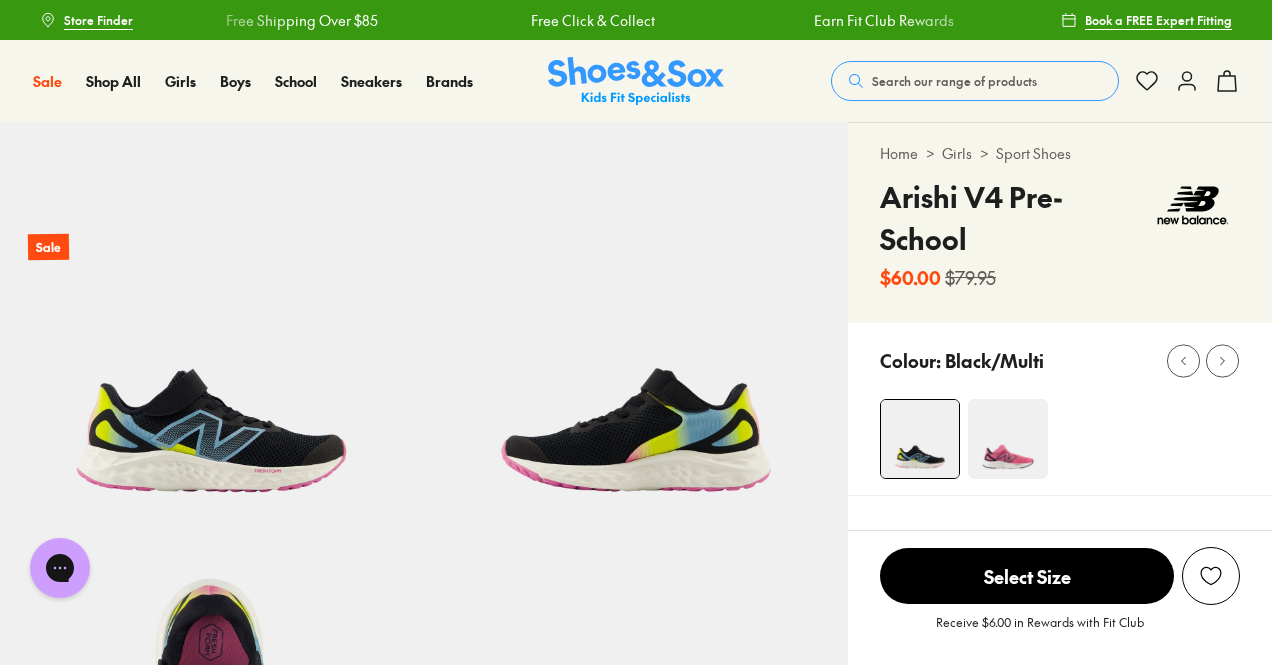 click on "Search our range of products" at bounding box center (954, 81) 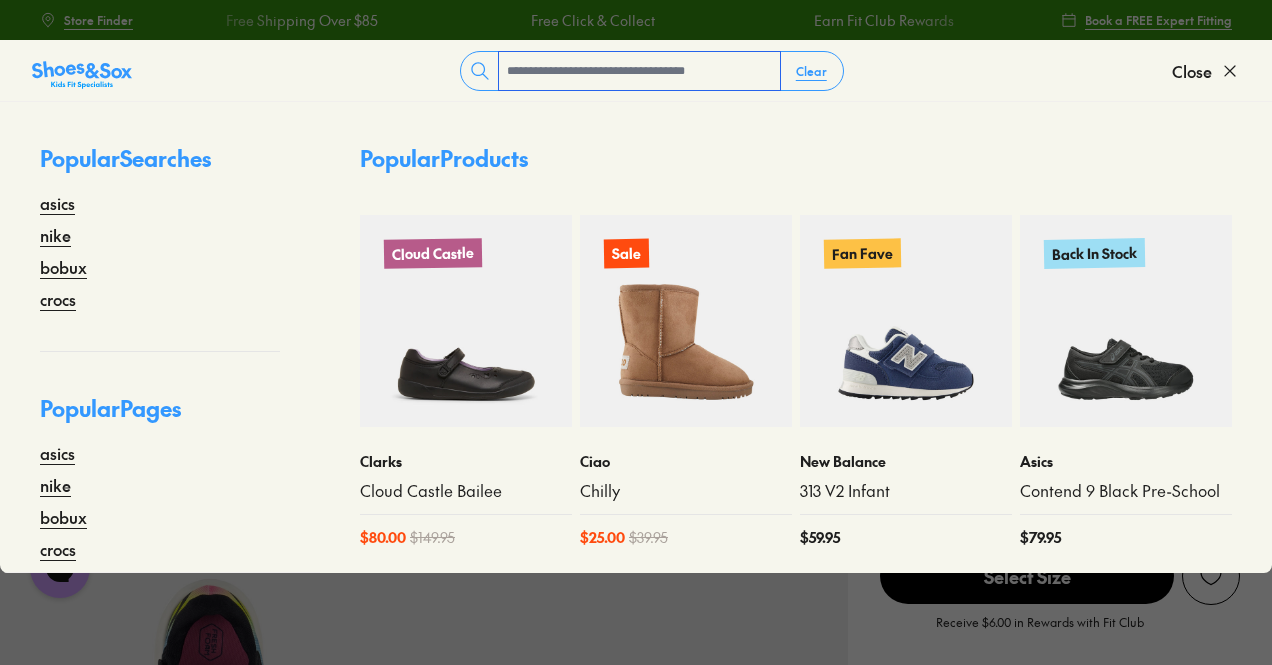 paste on "**********" 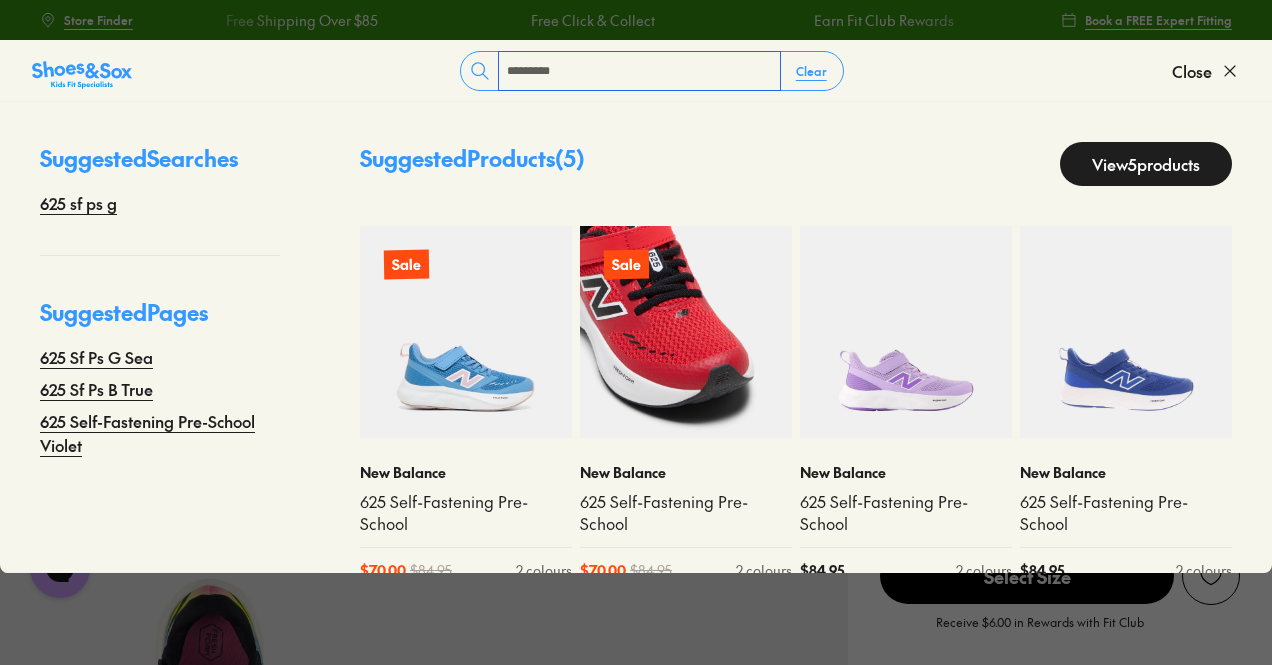 type on "*********" 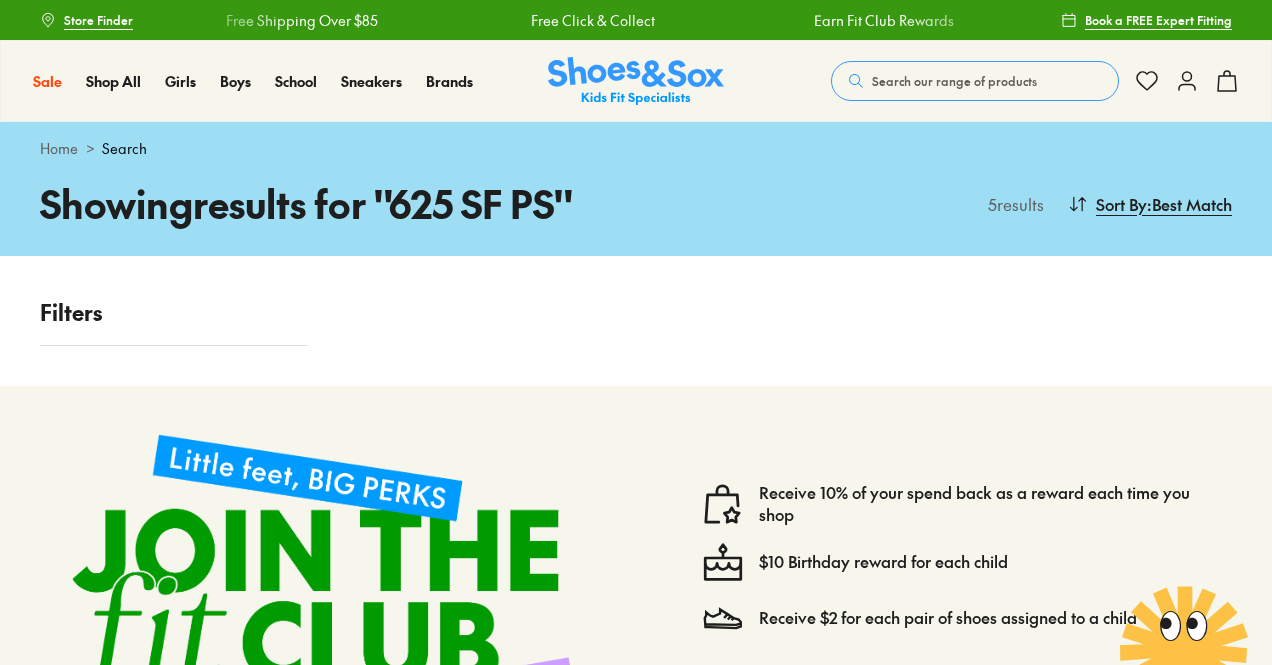 scroll, scrollTop: 0, scrollLeft: 0, axis: both 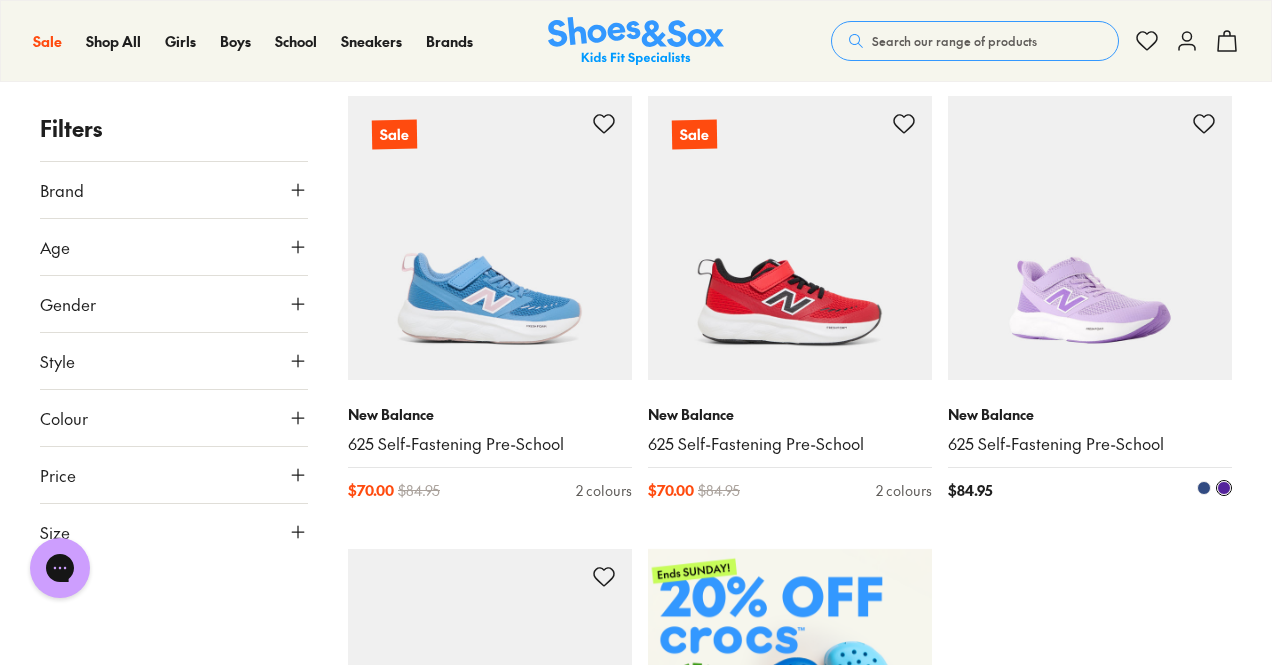 click at bounding box center [1090, 238] 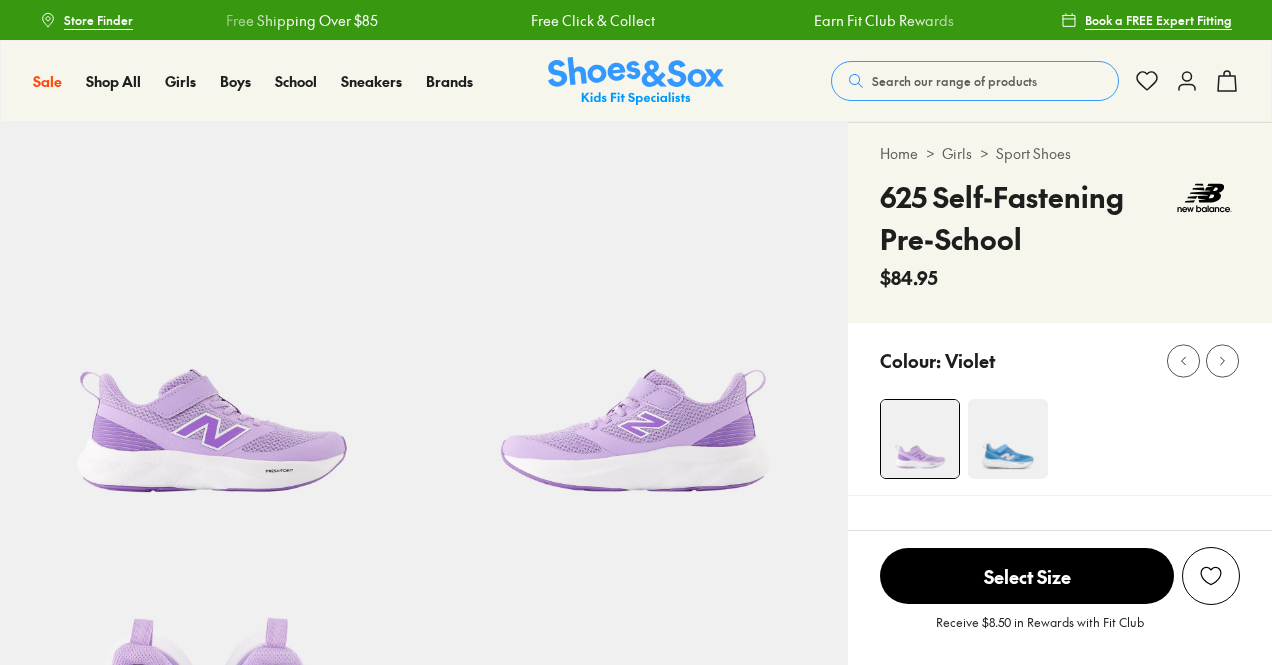 scroll, scrollTop: 0, scrollLeft: 0, axis: both 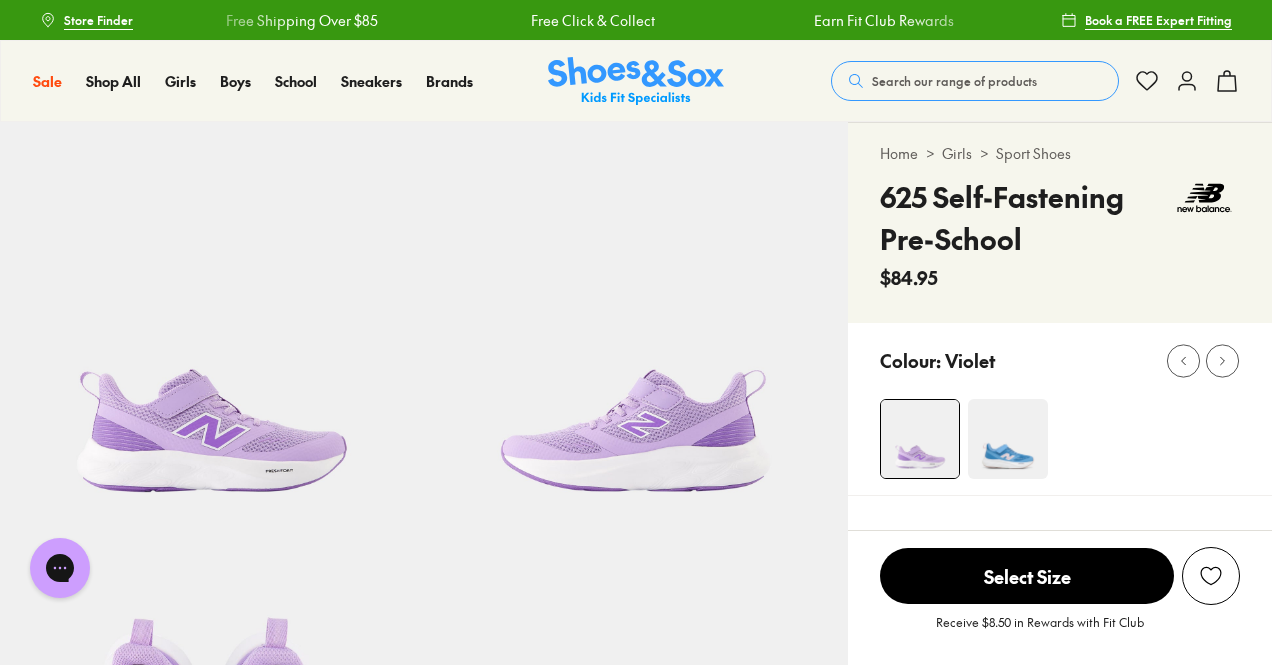 click at bounding box center [1008, 439] 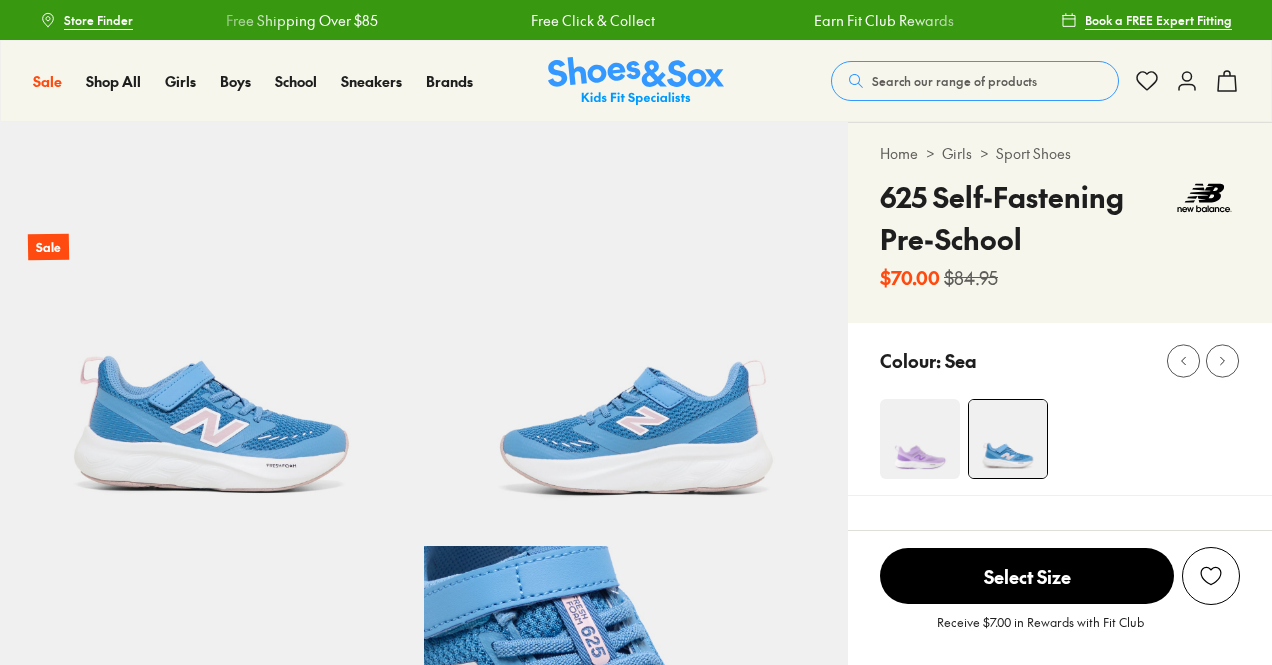 scroll, scrollTop: 0, scrollLeft: 0, axis: both 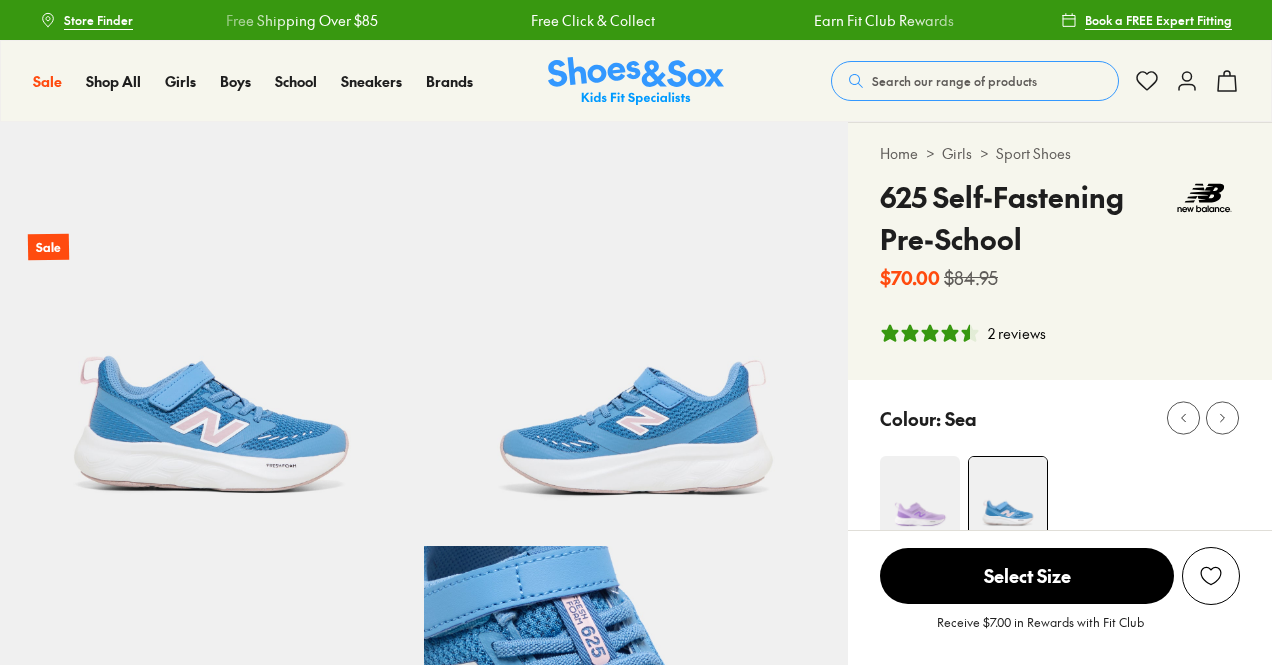 click on "Colour:
Sea" at bounding box center (1060, 466) 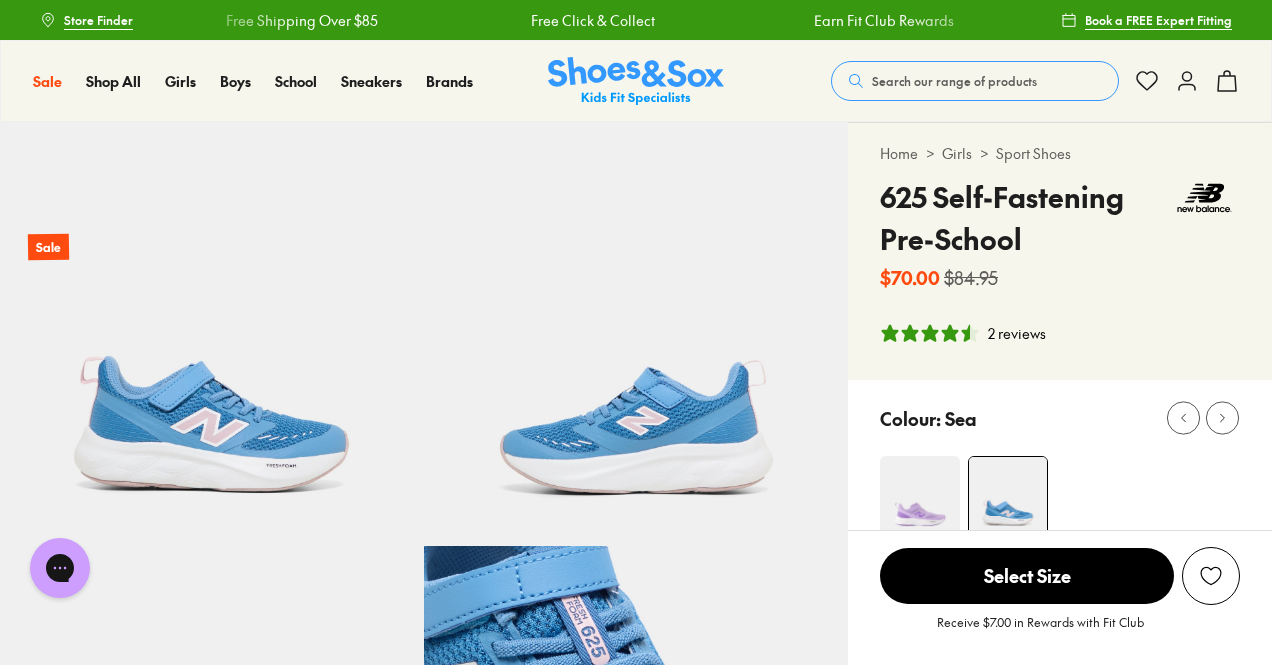scroll, scrollTop: 0, scrollLeft: 0, axis: both 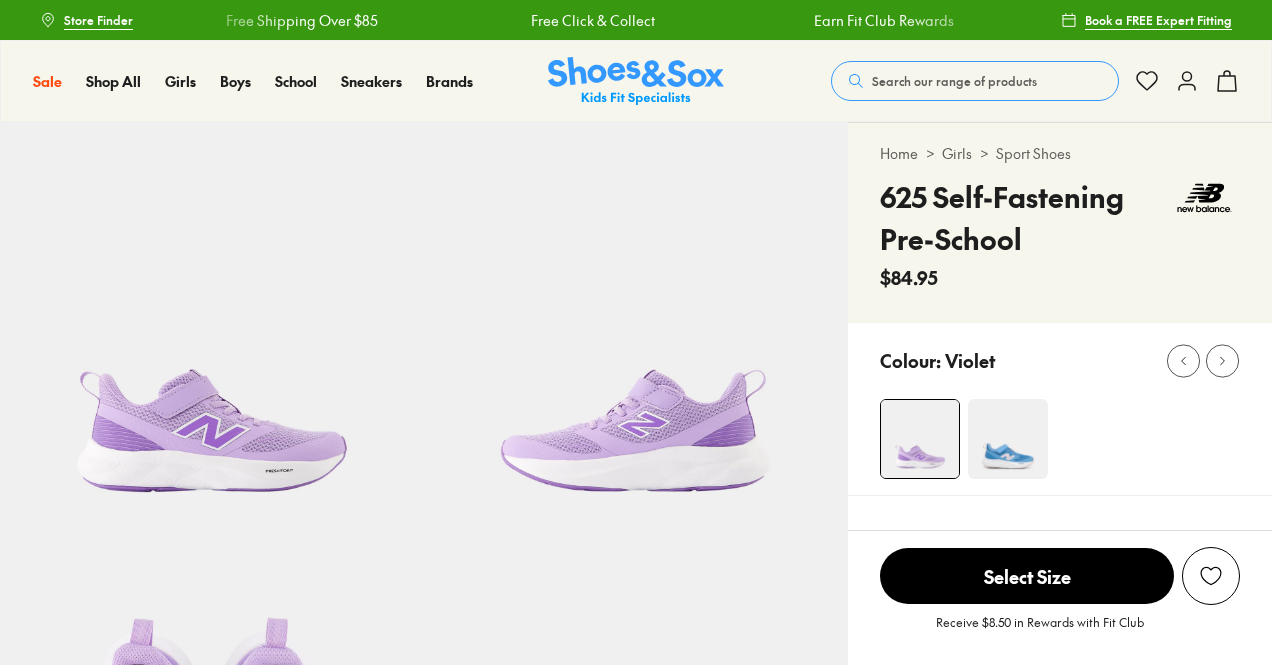 select on "*" 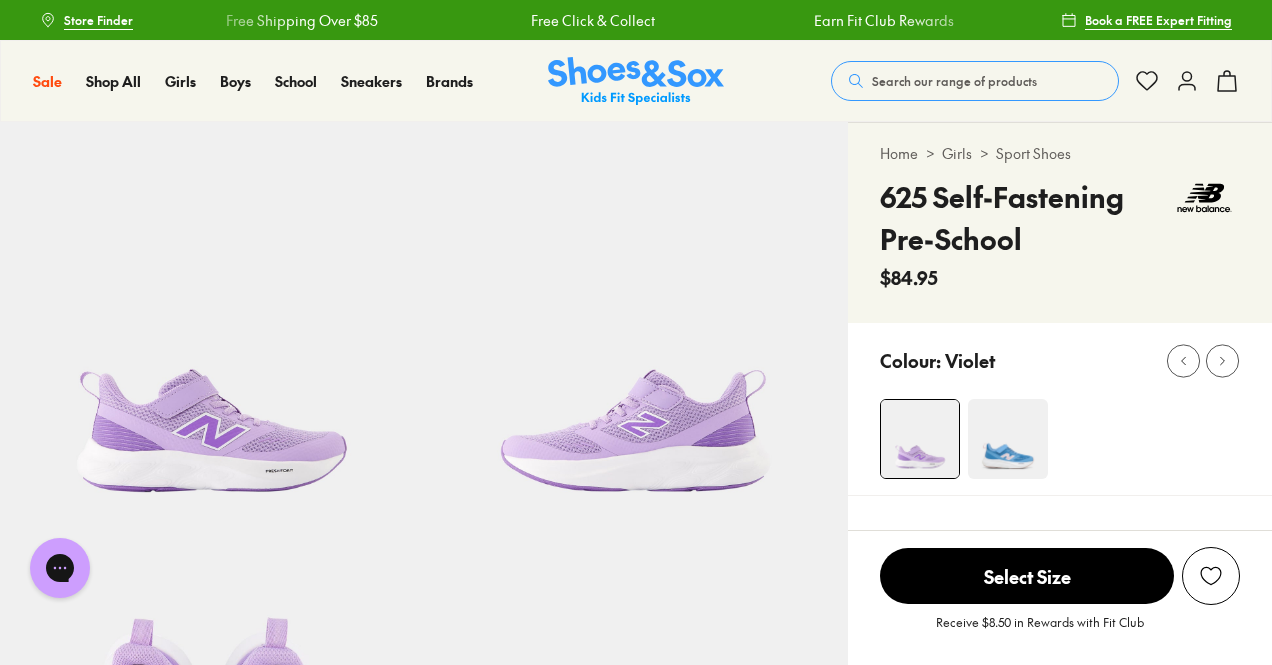 scroll, scrollTop: 0, scrollLeft: 0, axis: both 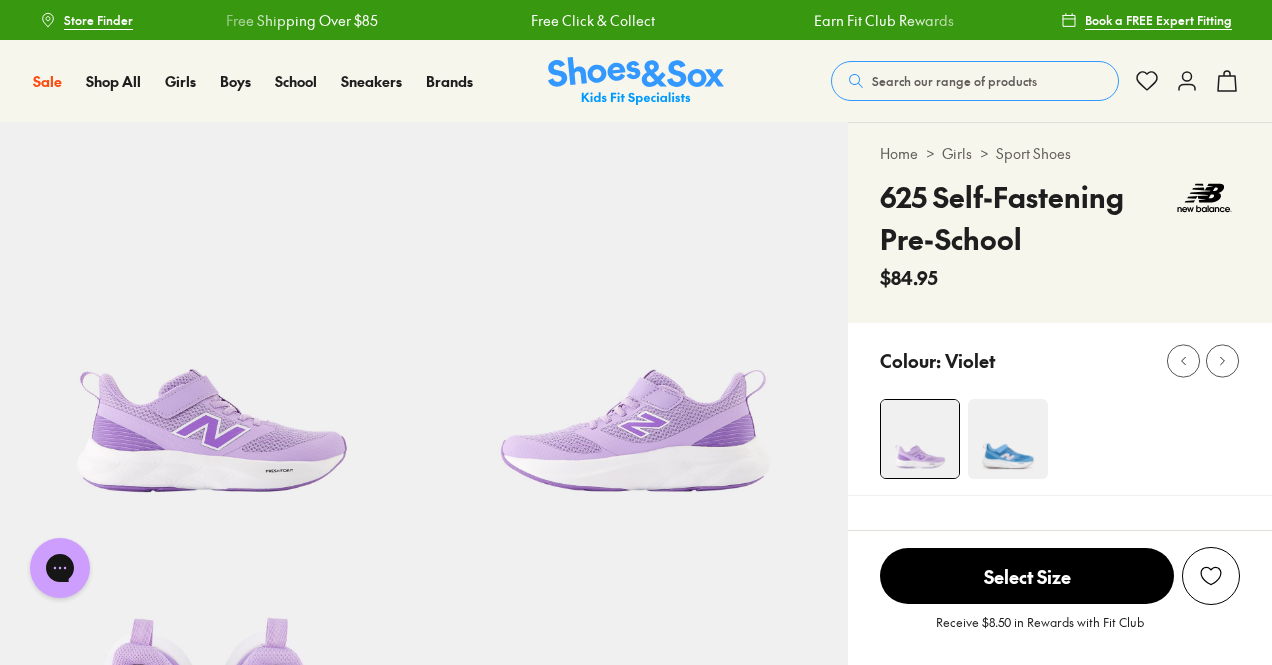 click on "Search our range of products" at bounding box center (954, 81) 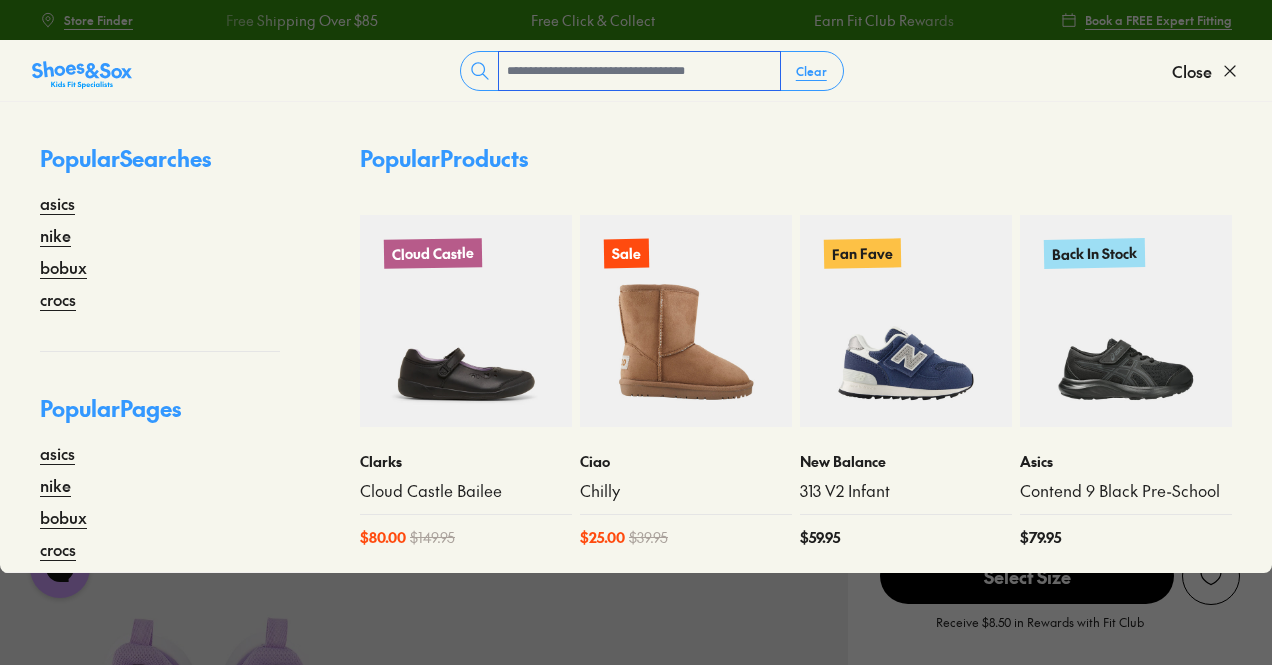 paste on "******" 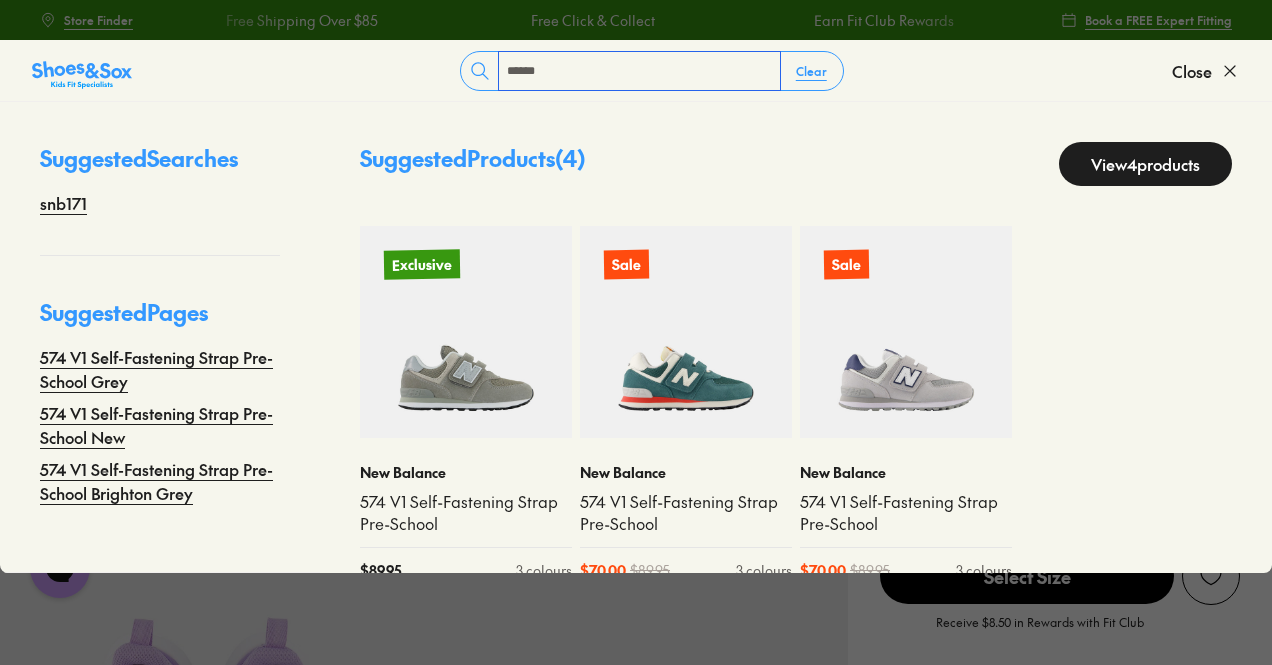 type on "******" 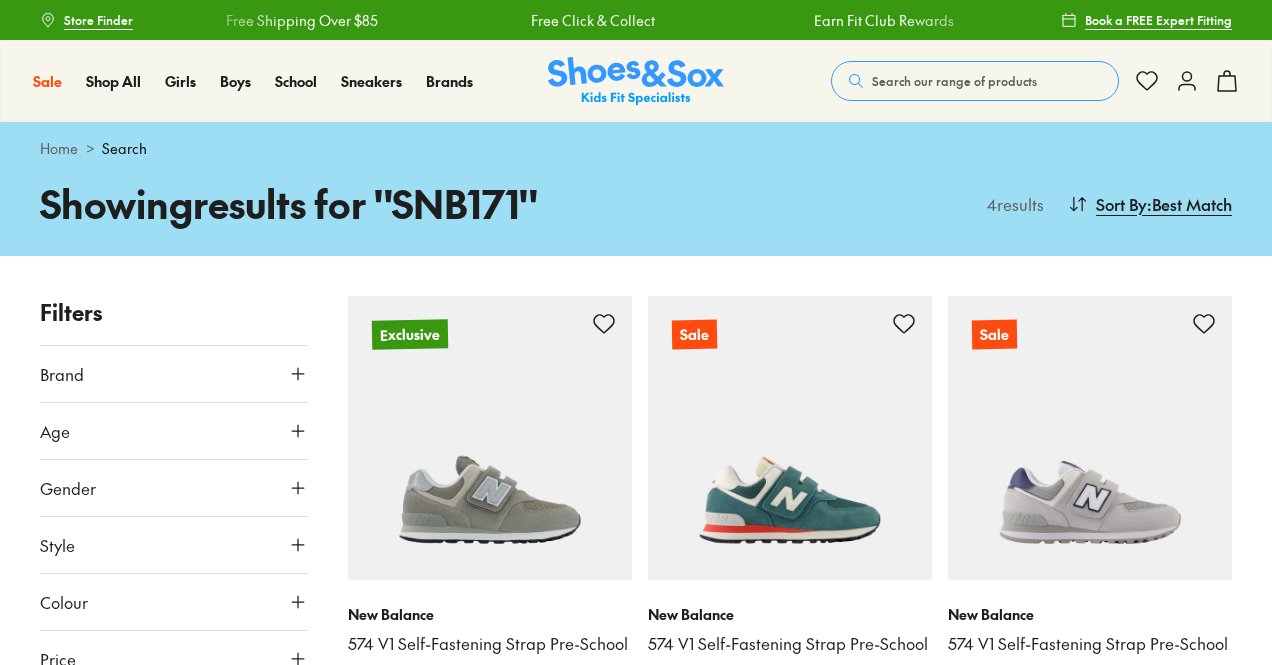scroll, scrollTop: 0, scrollLeft: 0, axis: both 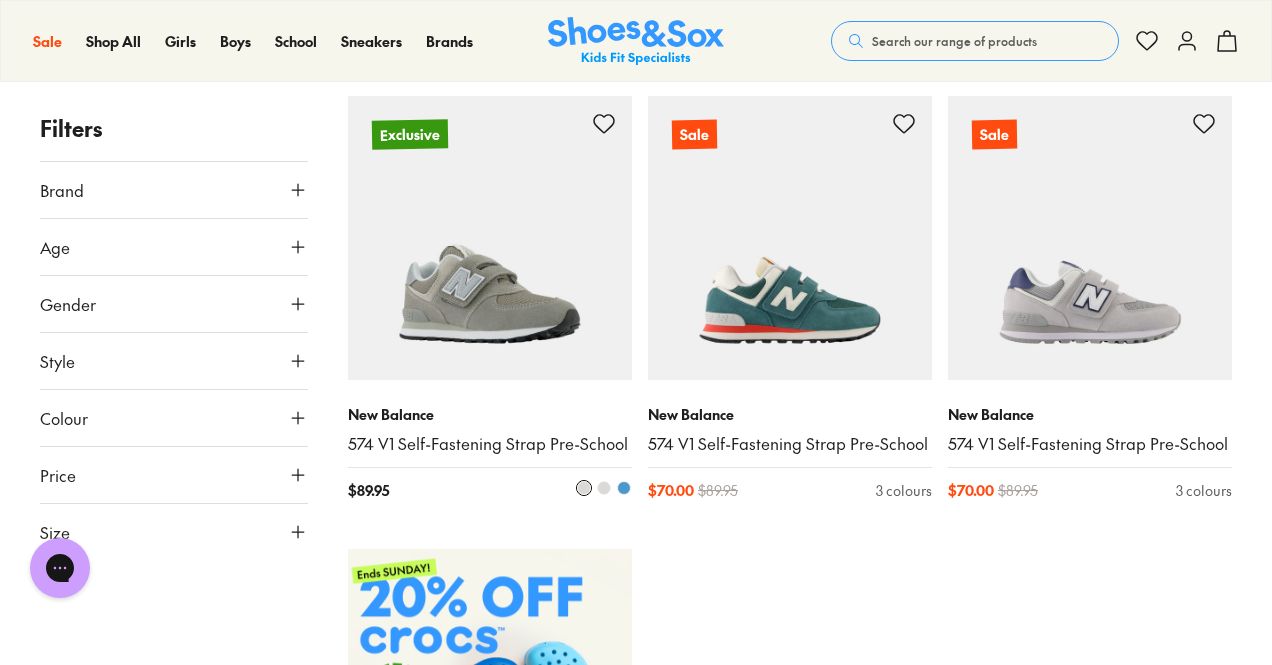 click 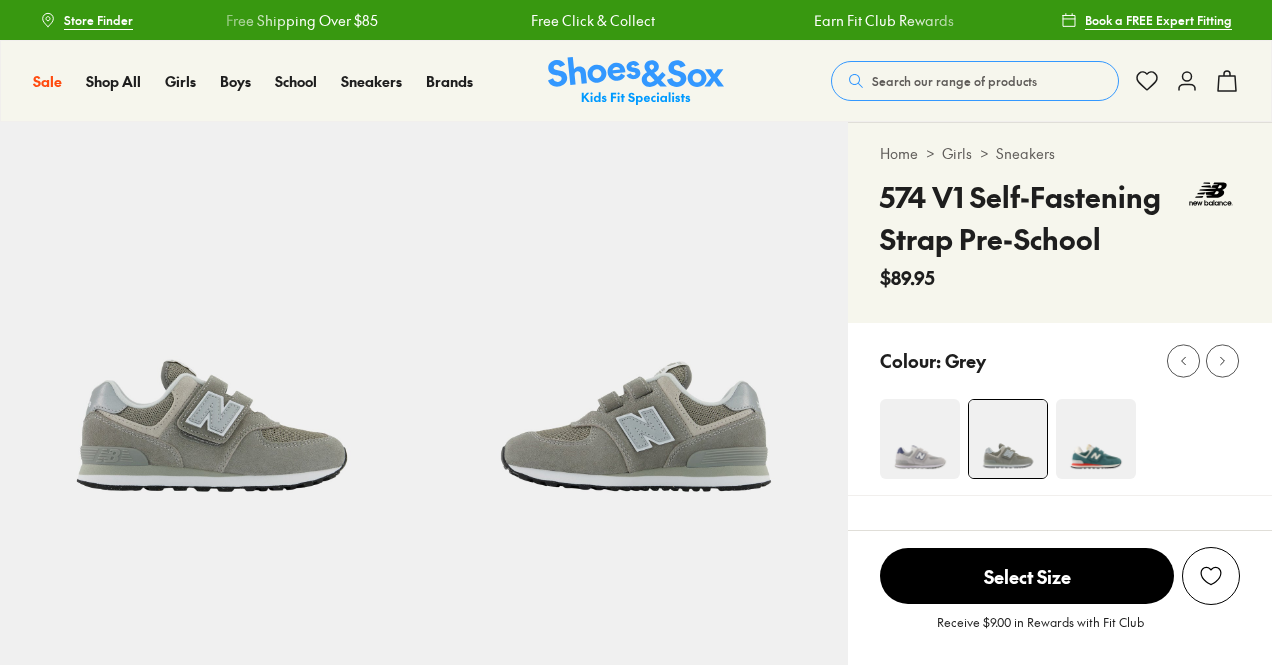 scroll, scrollTop: 0, scrollLeft: 0, axis: both 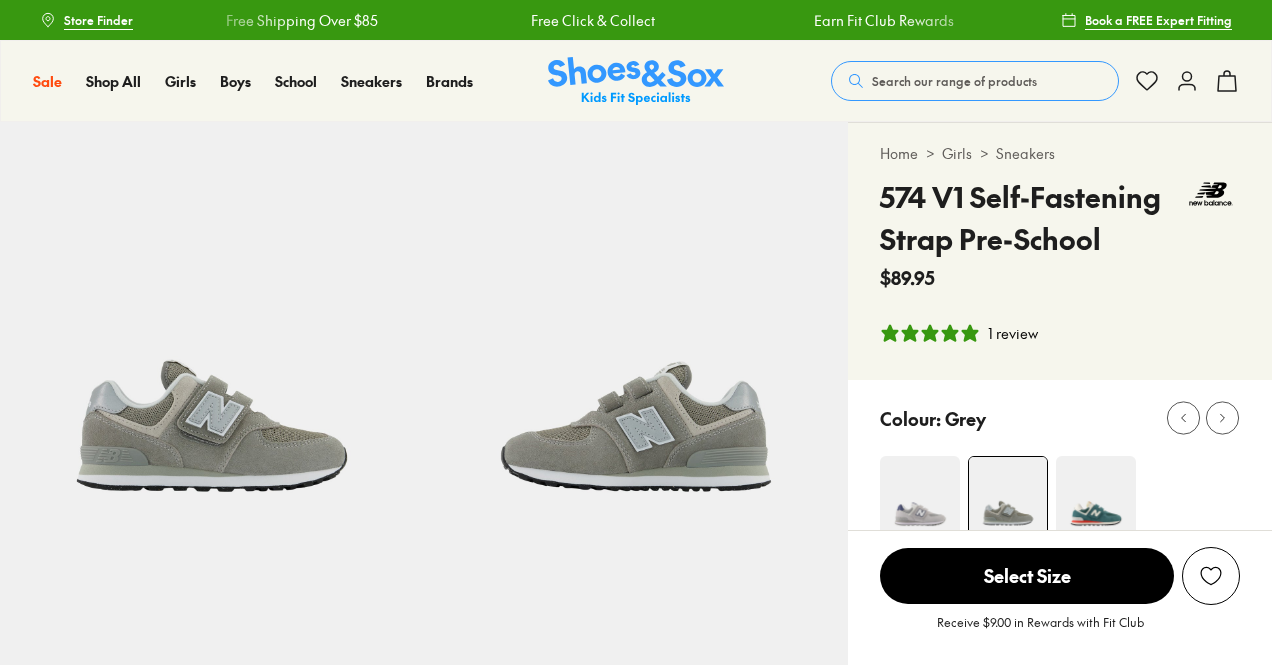 select on "*" 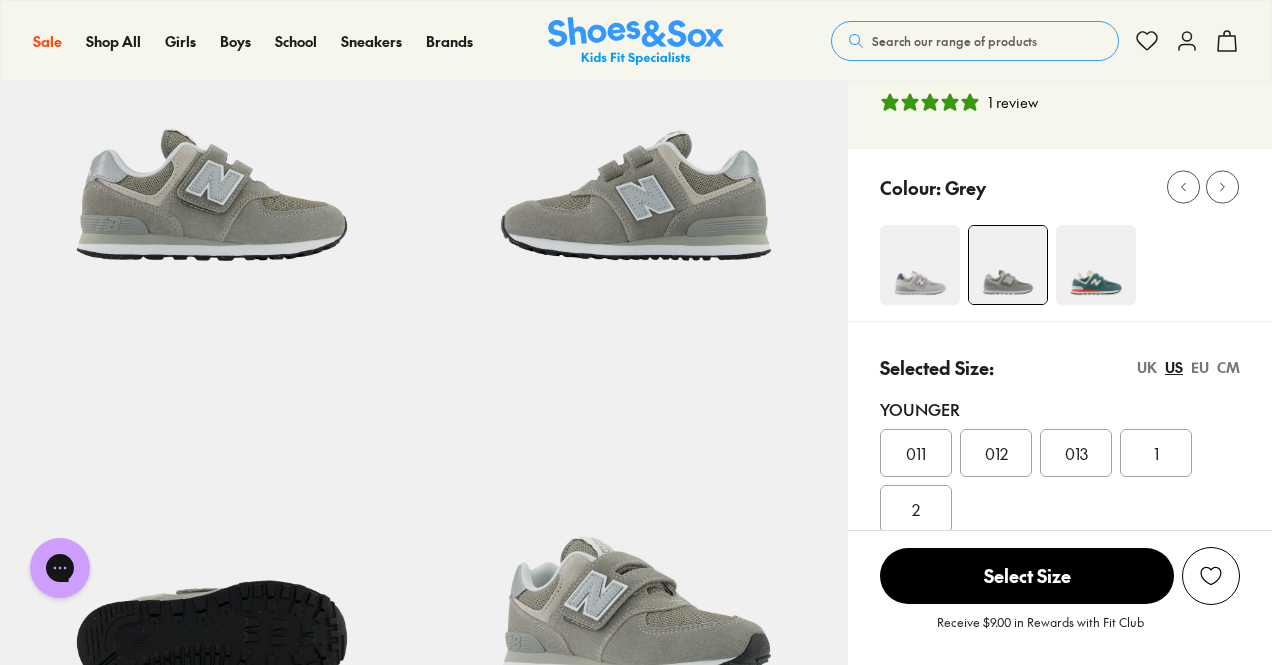 scroll, scrollTop: 200, scrollLeft: 0, axis: vertical 